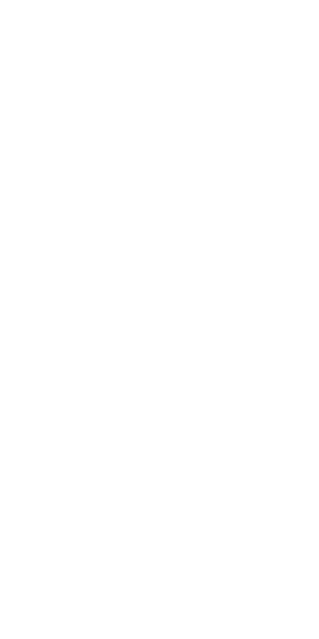 scroll, scrollTop: 0, scrollLeft: 0, axis: both 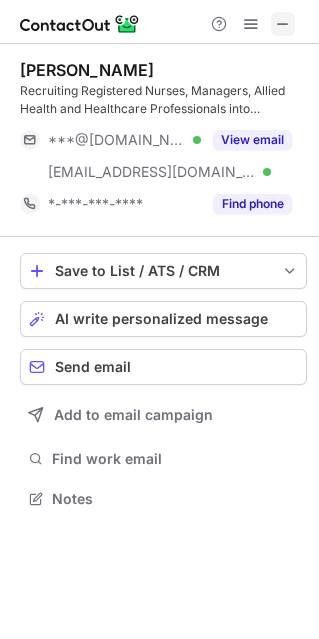click at bounding box center [283, 24] 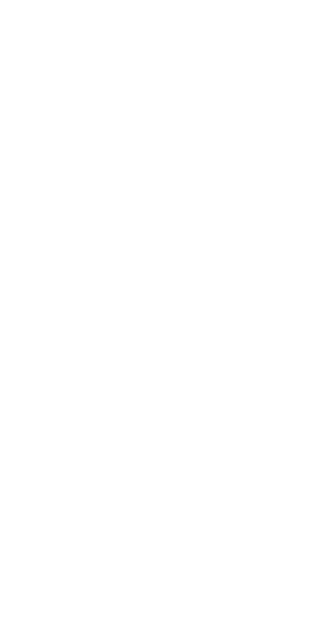scroll, scrollTop: 0, scrollLeft: 0, axis: both 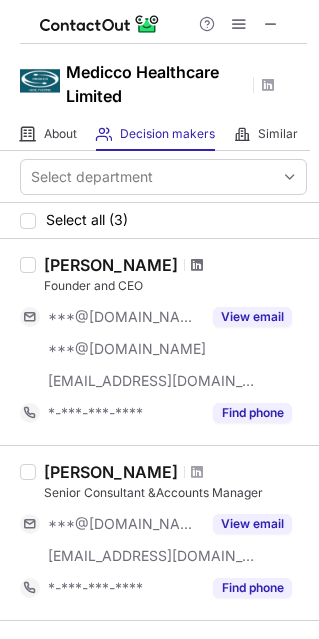 click at bounding box center [197, 265] 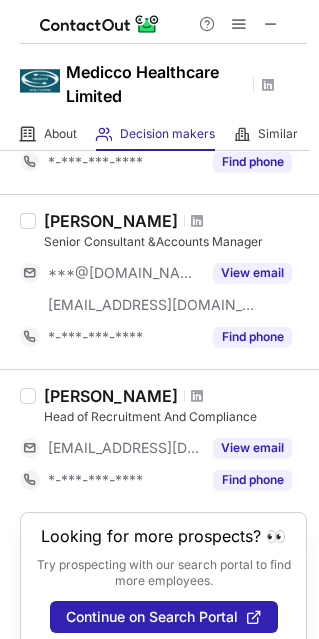 scroll, scrollTop: 274, scrollLeft: 0, axis: vertical 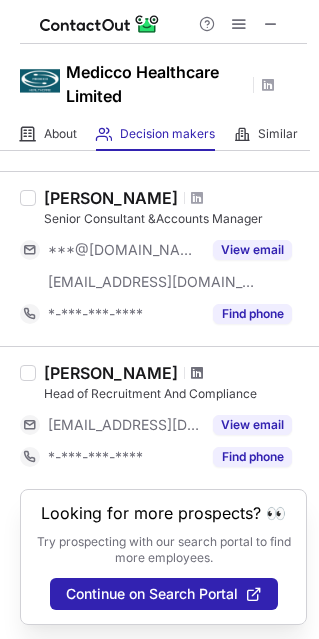 click at bounding box center (197, 373) 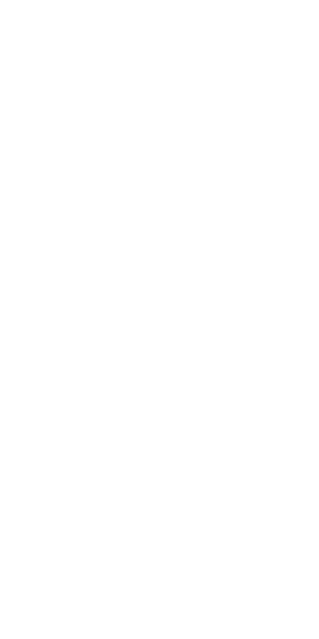 scroll, scrollTop: 0, scrollLeft: 0, axis: both 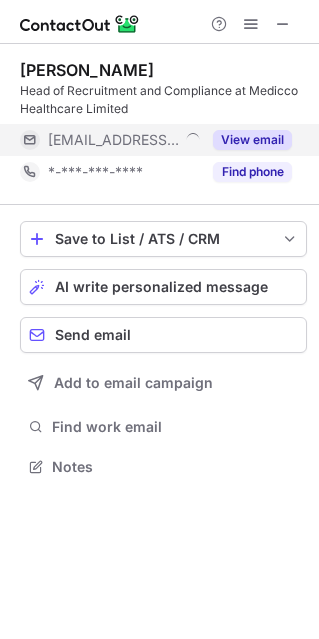click on "View email" at bounding box center (246, 140) 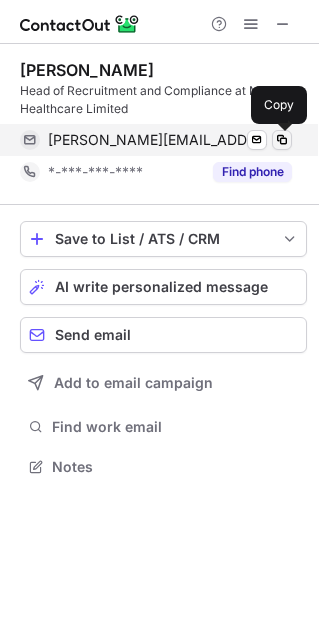 click at bounding box center [282, 140] 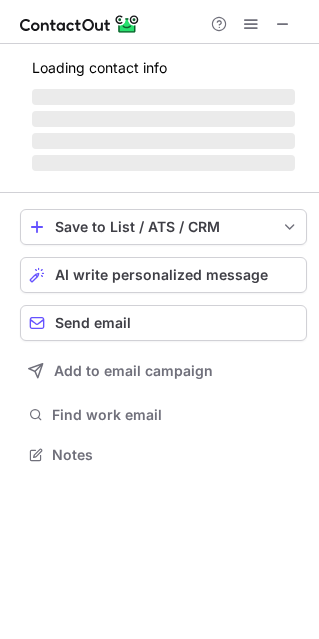 scroll, scrollTop: 442, scrollLeft: 319, axis: both 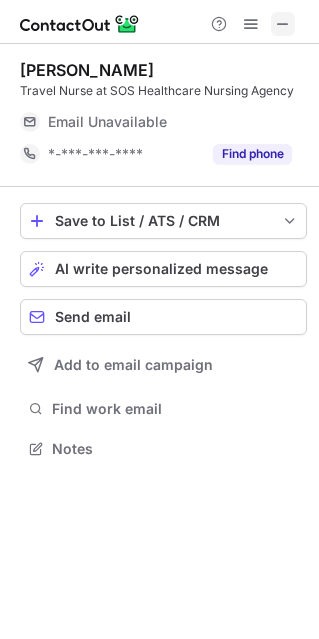click at bounding box center [283, 24] 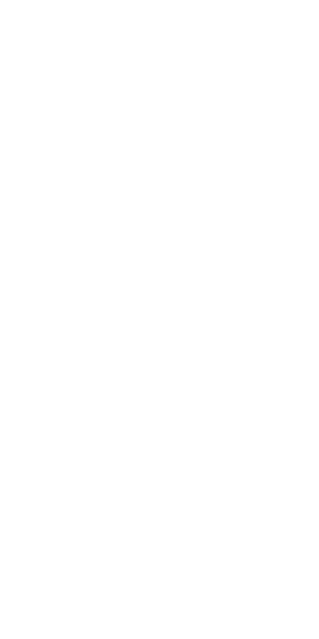 scroll, scrollTop: 0, scrollLeft: 0, axis: both 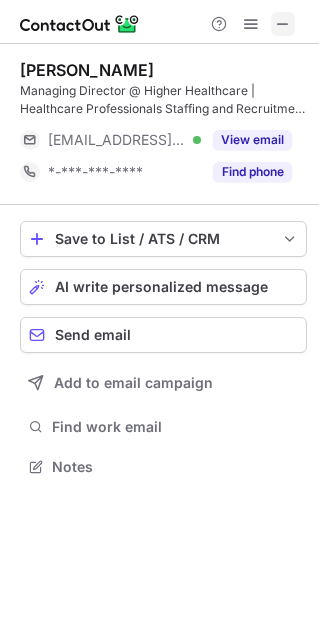 click at bounding box center (283, 24) 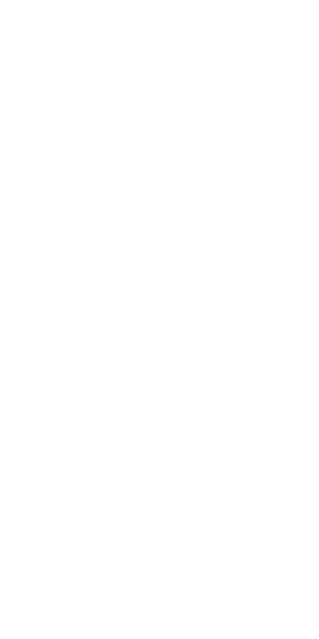 scroll, scrollTop: 0, scrollLeft: 0, axis: both 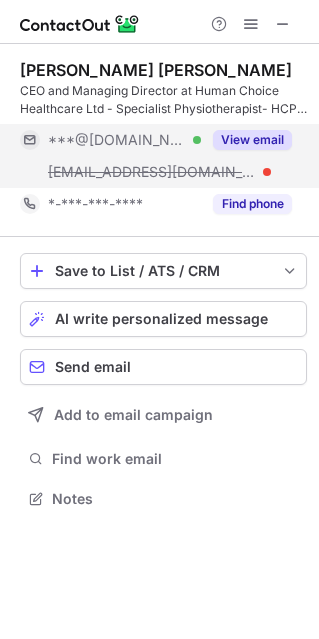 click on "View email" at bounding box center [246, 140] 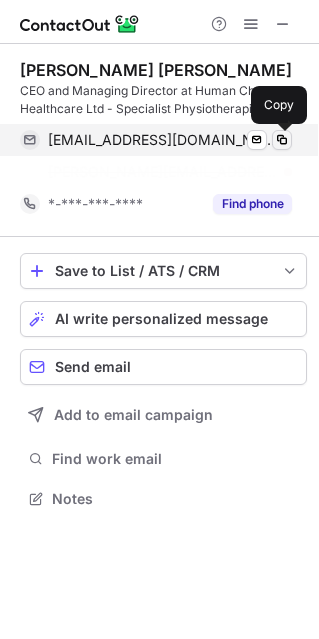 scroll, scrollTop: 452, scrollLeft: 319, axis: both 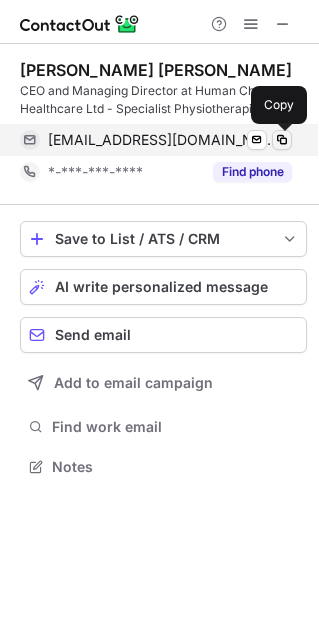 click at bounding box center (282, 140) 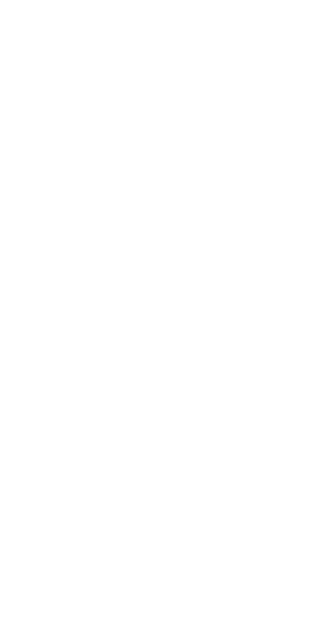 scroll, scrollTop: 0, scrollLeft: 0, axis: both 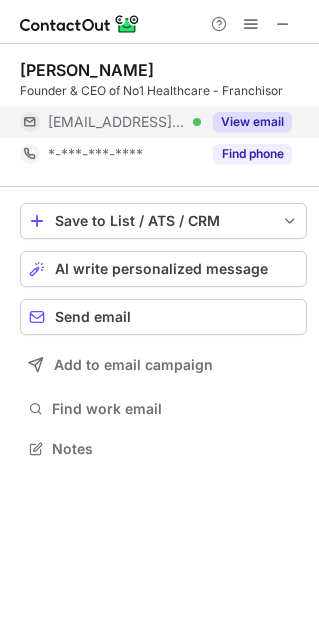click on "View email" at bounding box center (252, 122) 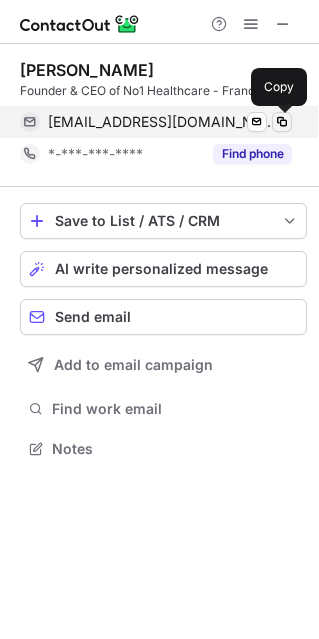 click at bounding box center (282, 122) 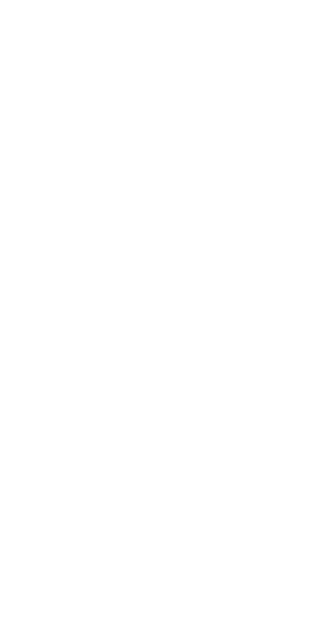 scroll, scrollTop: 0, scrollLeft: 0, axis: both 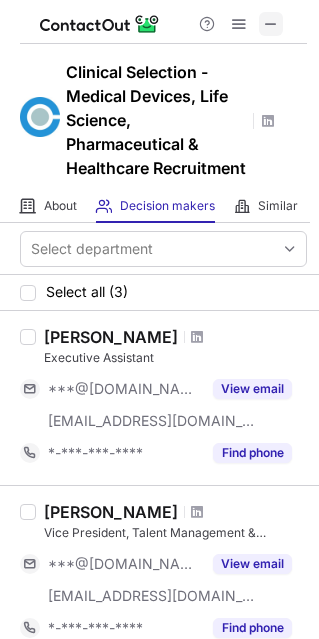 click at bounding box center [271, 24] 